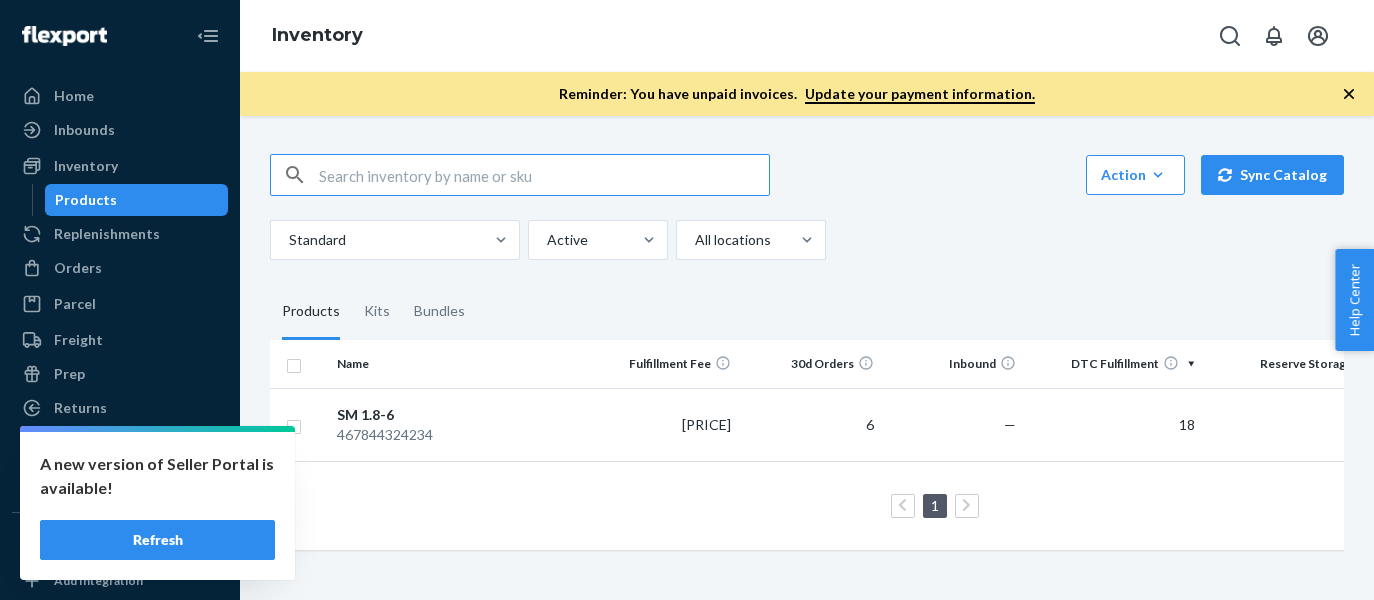 scroll, scrollTop: 0, scrollLeft: 0, axis: both 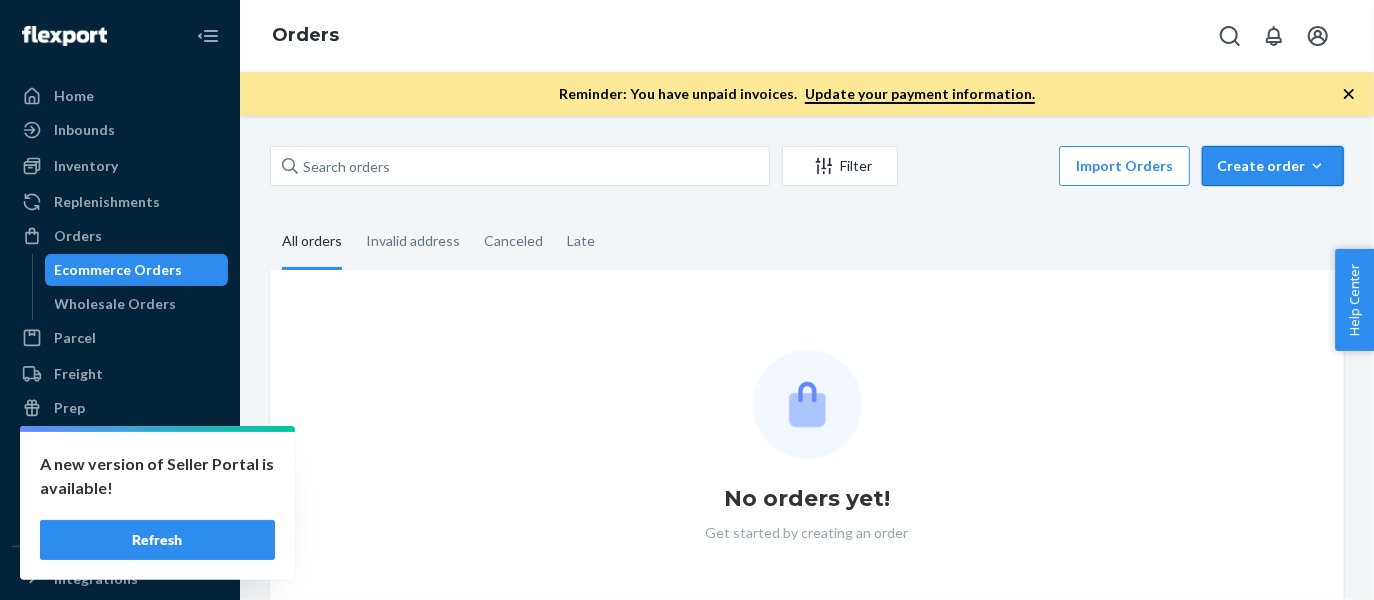 click on "Create order" at bounding box center [1273, 166] 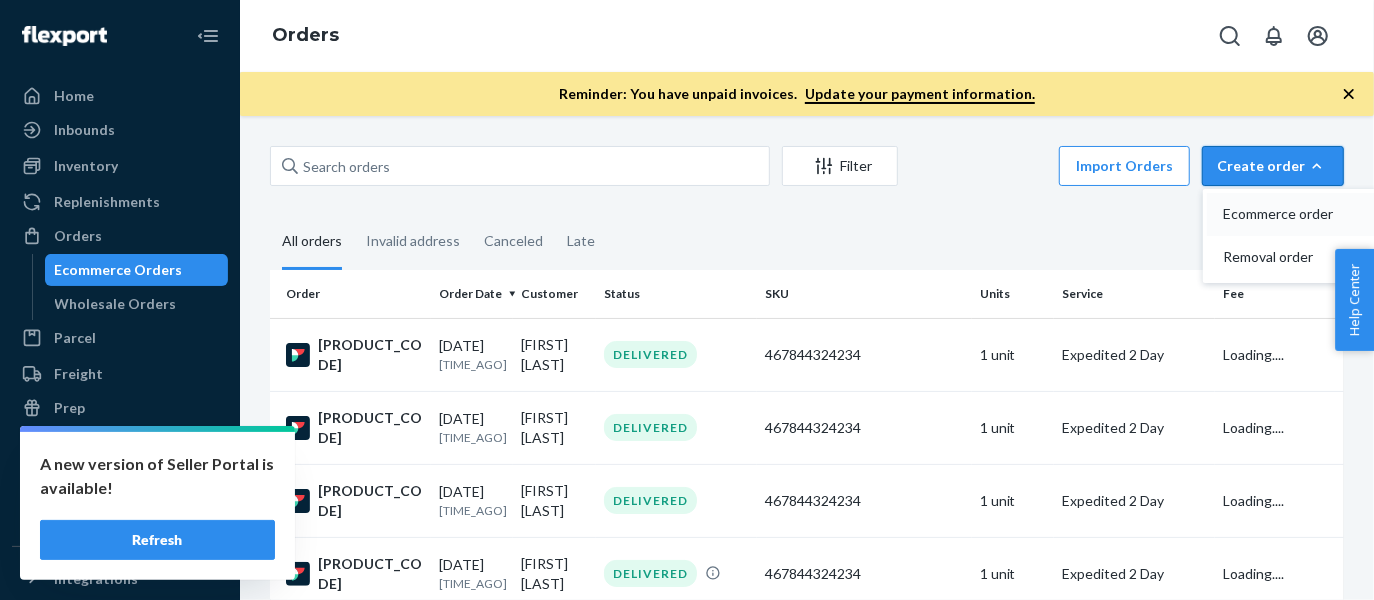 click on "Ecommerce order" at bounding box center [1285, 214] 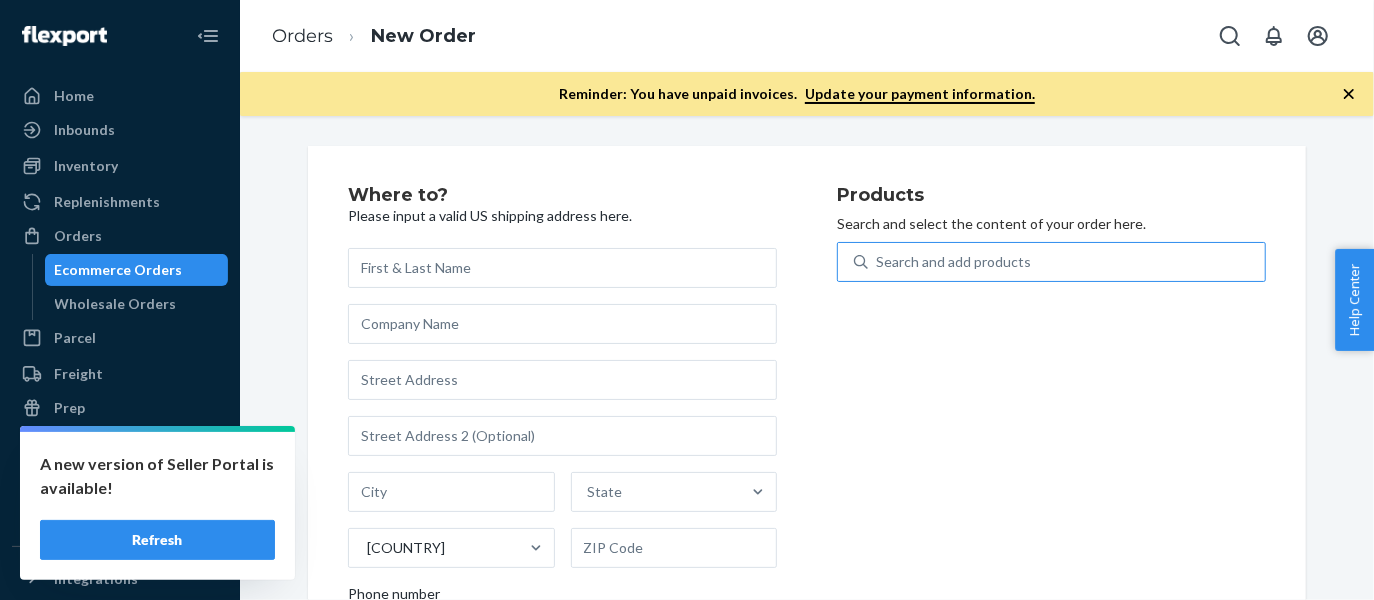 click on "Search and add products" at bounding box center (953, 262) 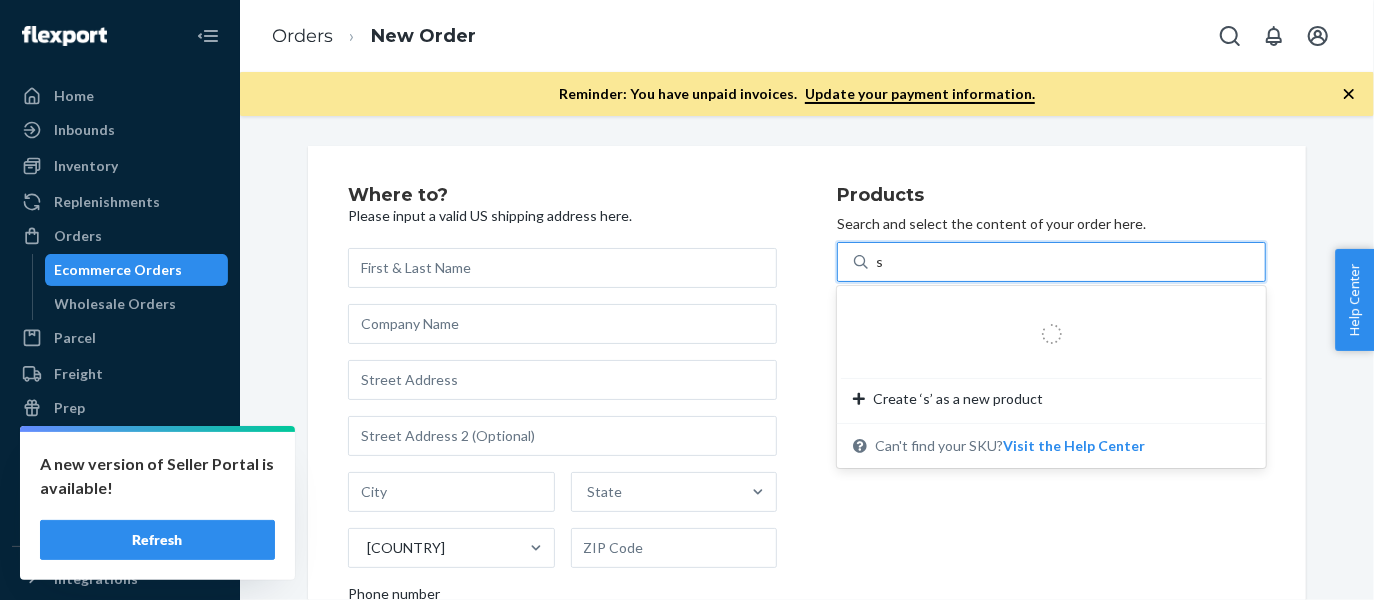 type on "sm" 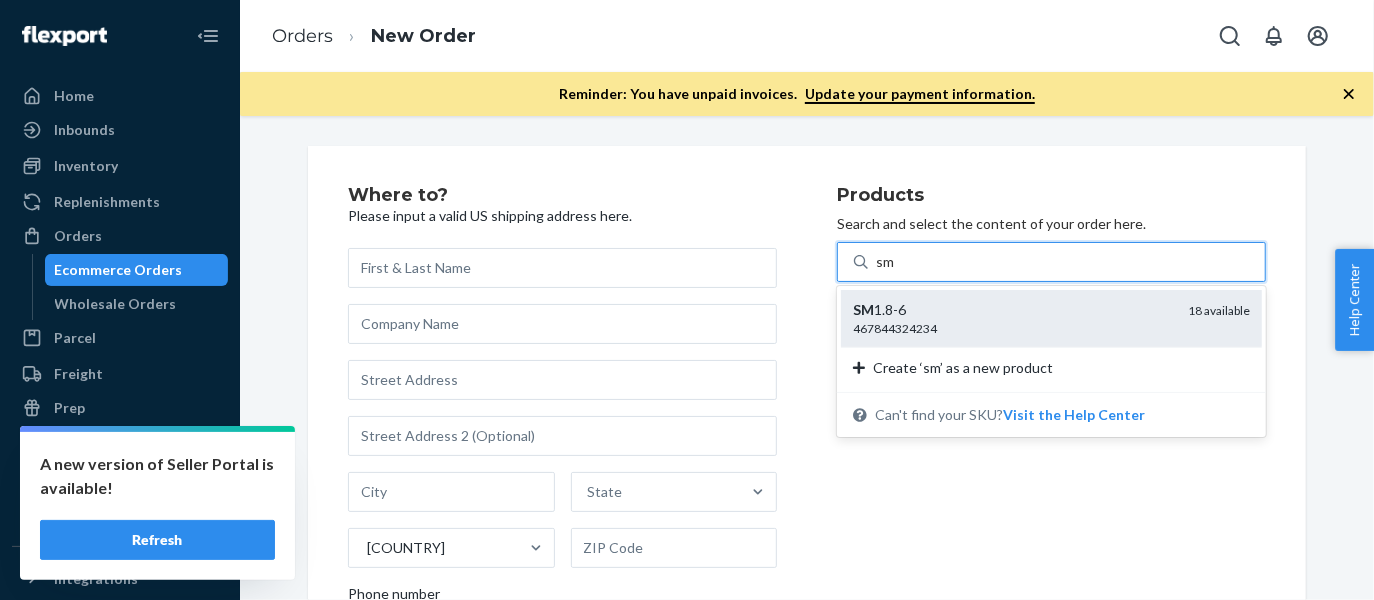 click on "467844324234" at bounding box center (1012, 328) 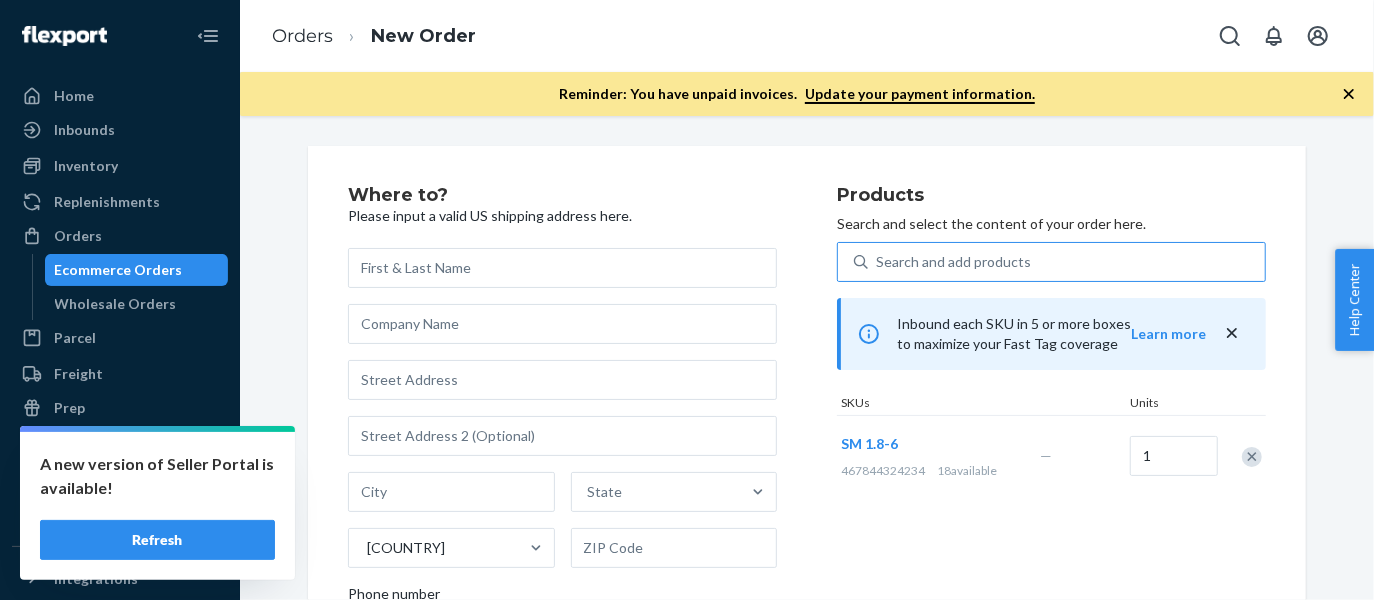 click on "Products Search and select the content of your order here. Search and add products Inbound each SKU in 5 or more boxes to maximize your Fast Tag coverage Learn more SKUs Units SM 1.8-6 467844324234 18  available — 1" at bounding box center (1051, 455) 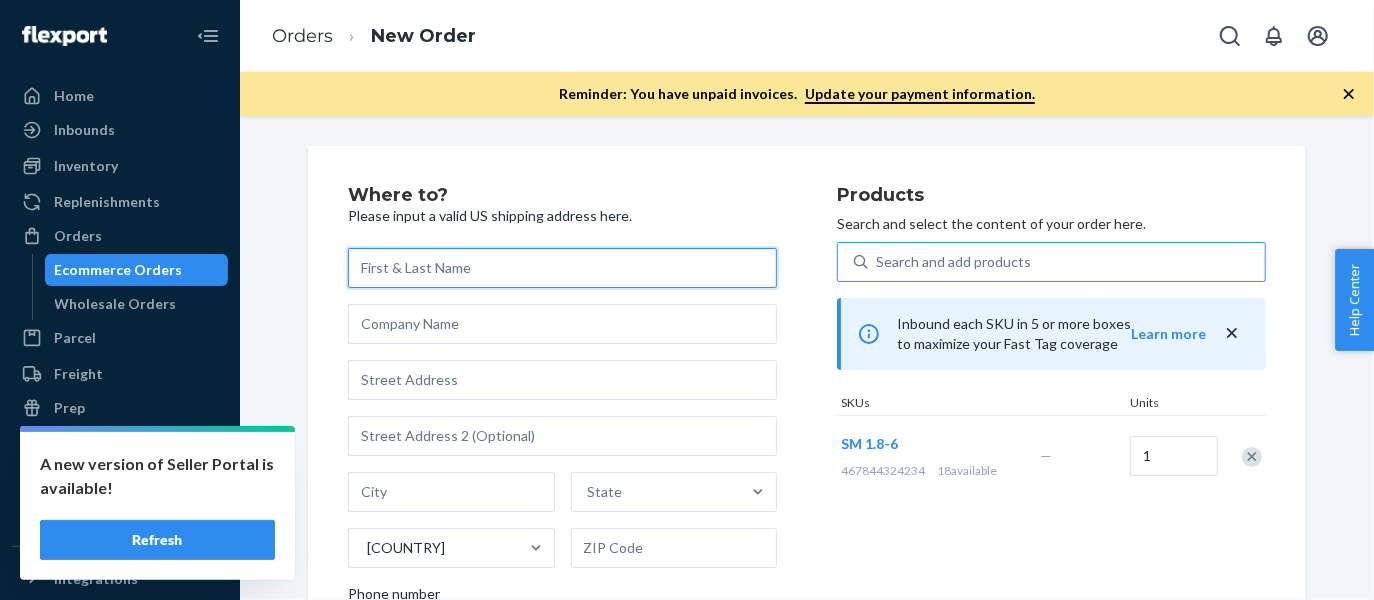 click at bounding box center (562, 268) 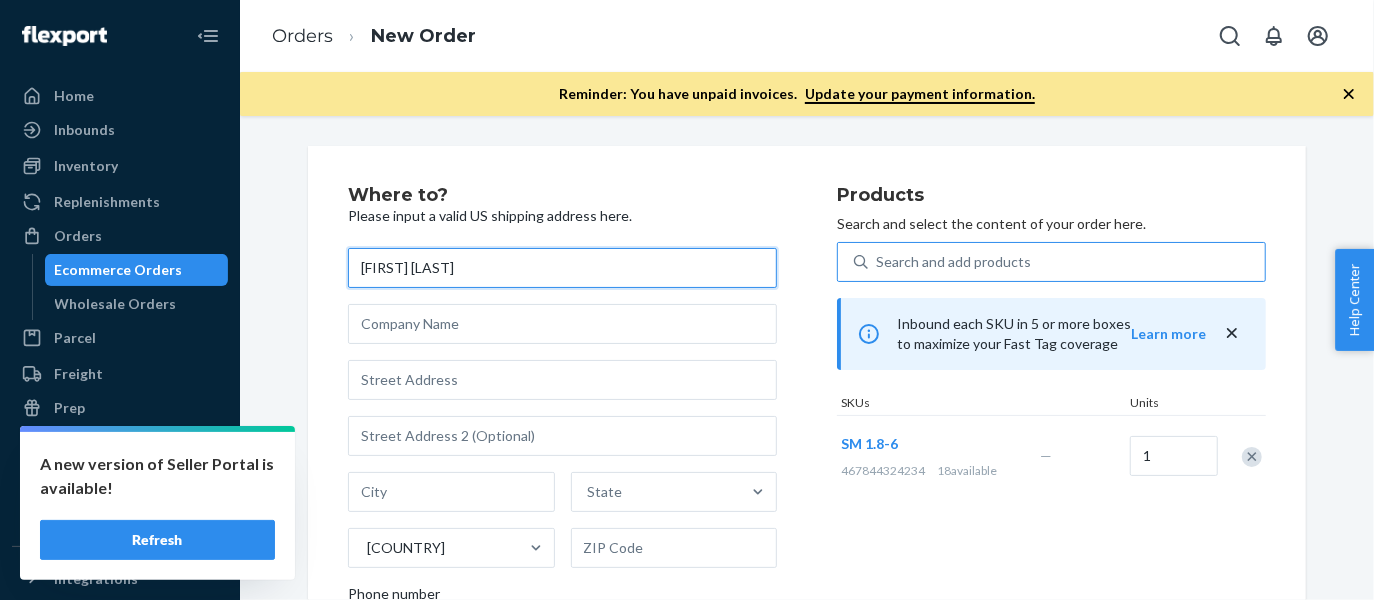 type on "[FIRST] [LAST]" 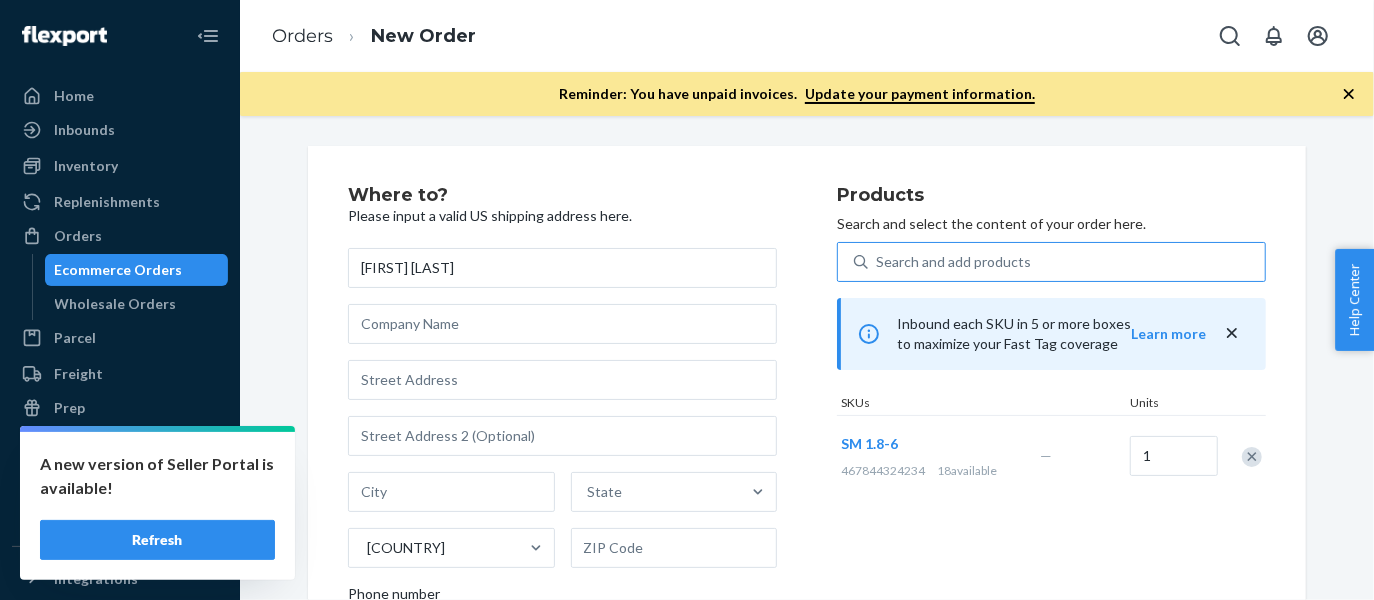 click on "Where to? Please input a valid US shipping address here. [FIRST] [LAST] State United States Phone number" at bounding box center [592, 455] 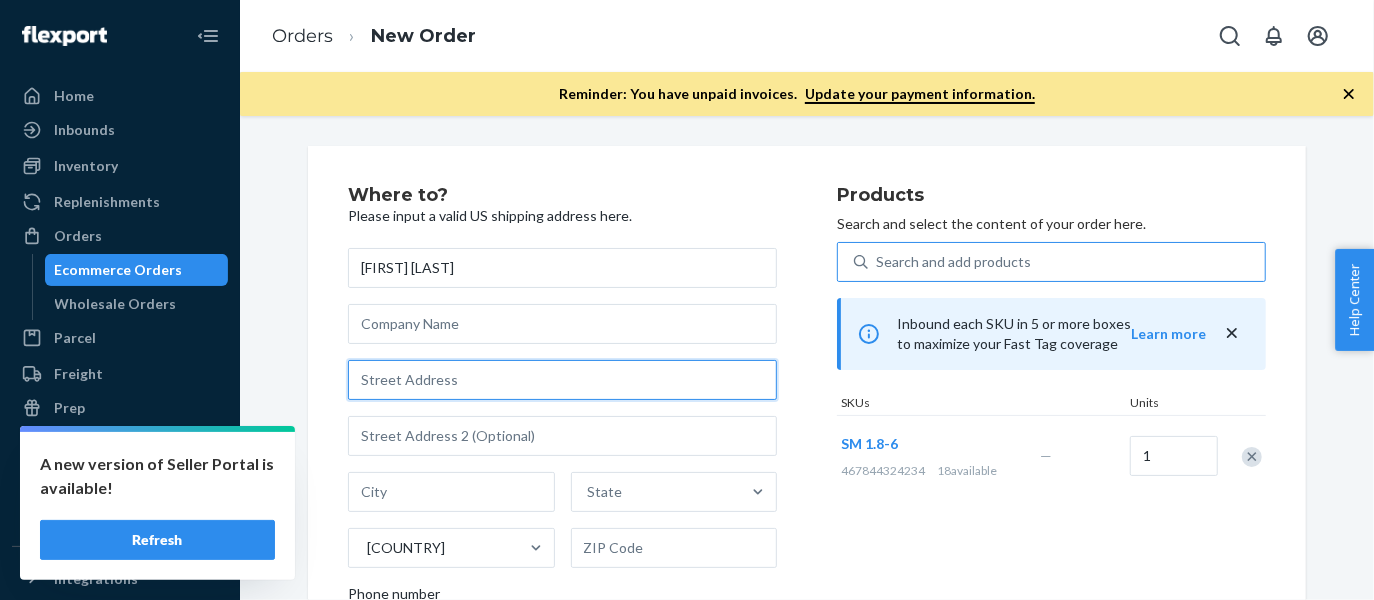 click at bounding box center [562, 380] 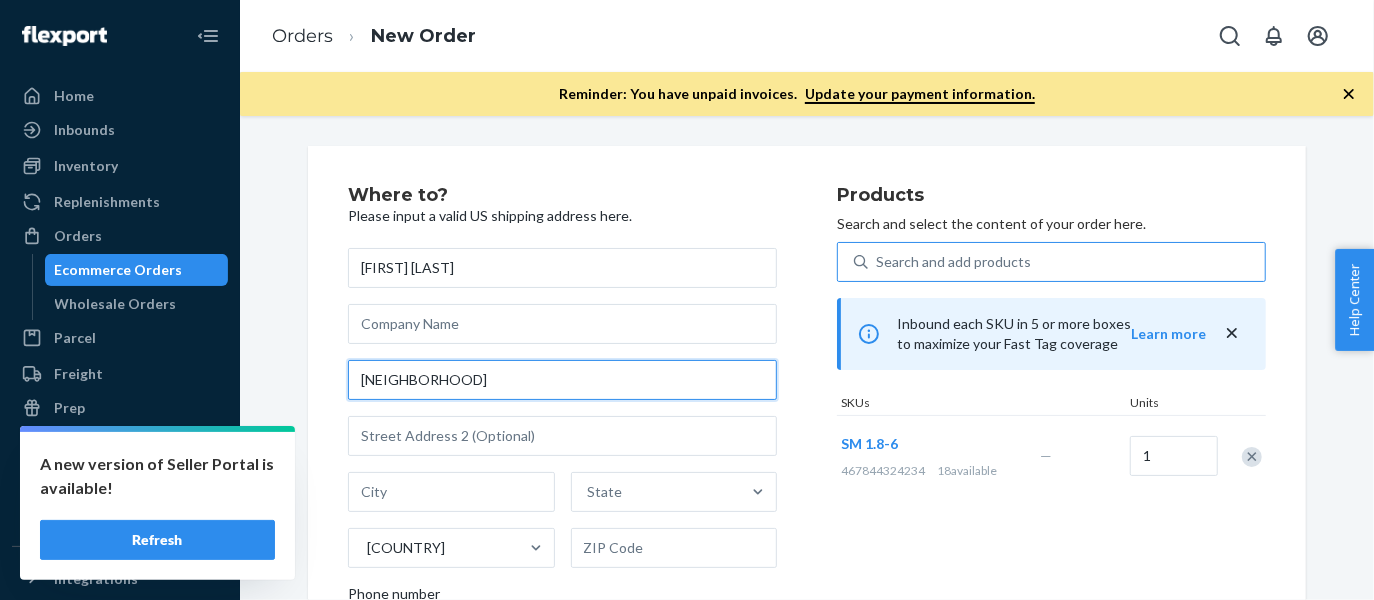 type on "[NEIGHBORHOOD]" 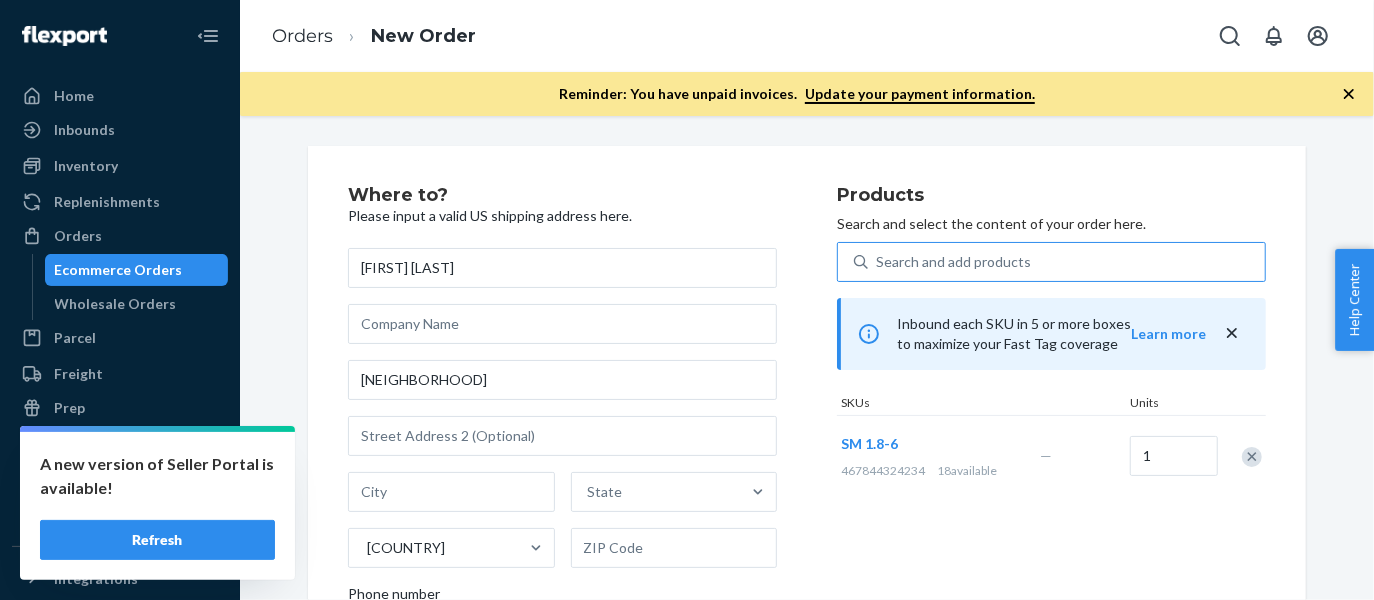 click on "Where to? Please input a valid US shipping address here. [FIRST] [LAST] [NEIGHBORHOOD] State United States Phone number" at bounding box center [592, 455] 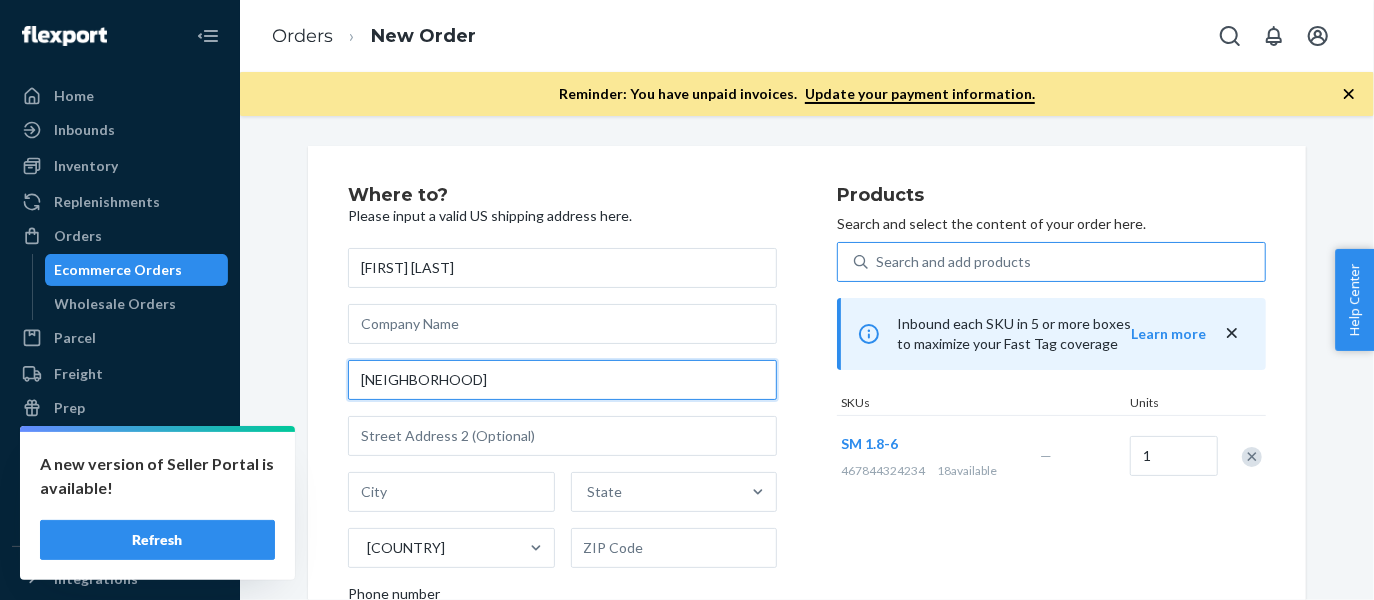 click on "[NEIGHBORHOOD]" at bounding box center (562, 380) 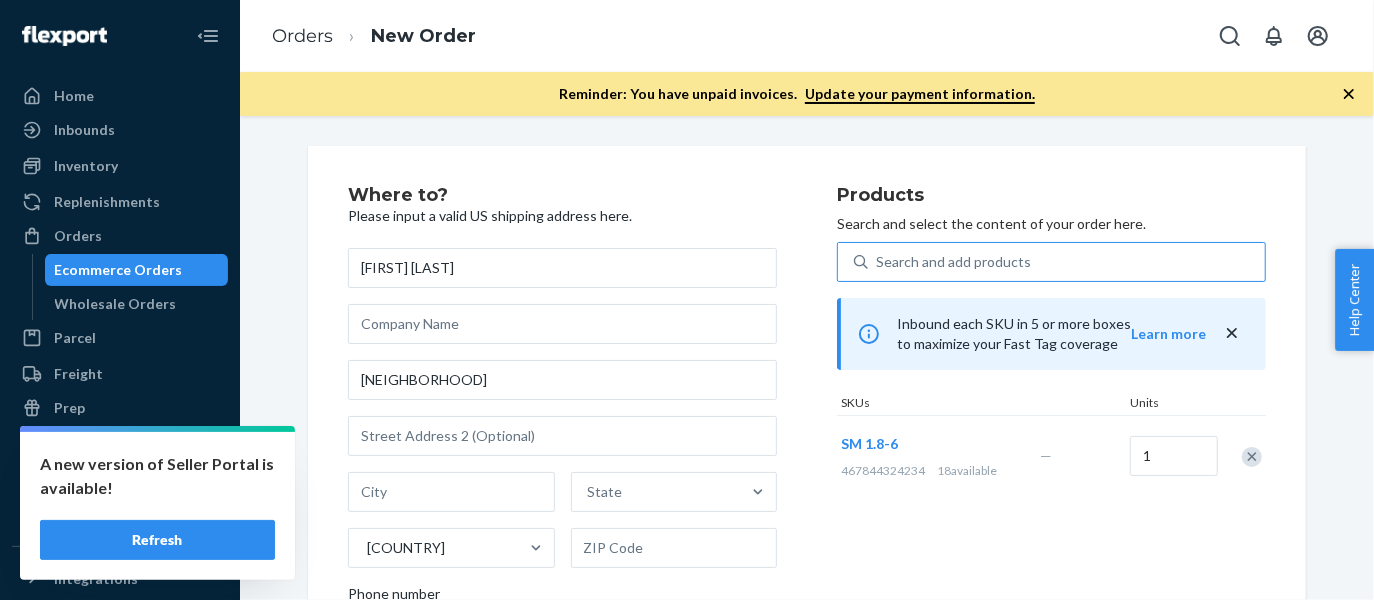 drag, startPoint x: 787, startPoint y: 378, endPoint x: 803, endPoint y: 452, distance: 75.70998 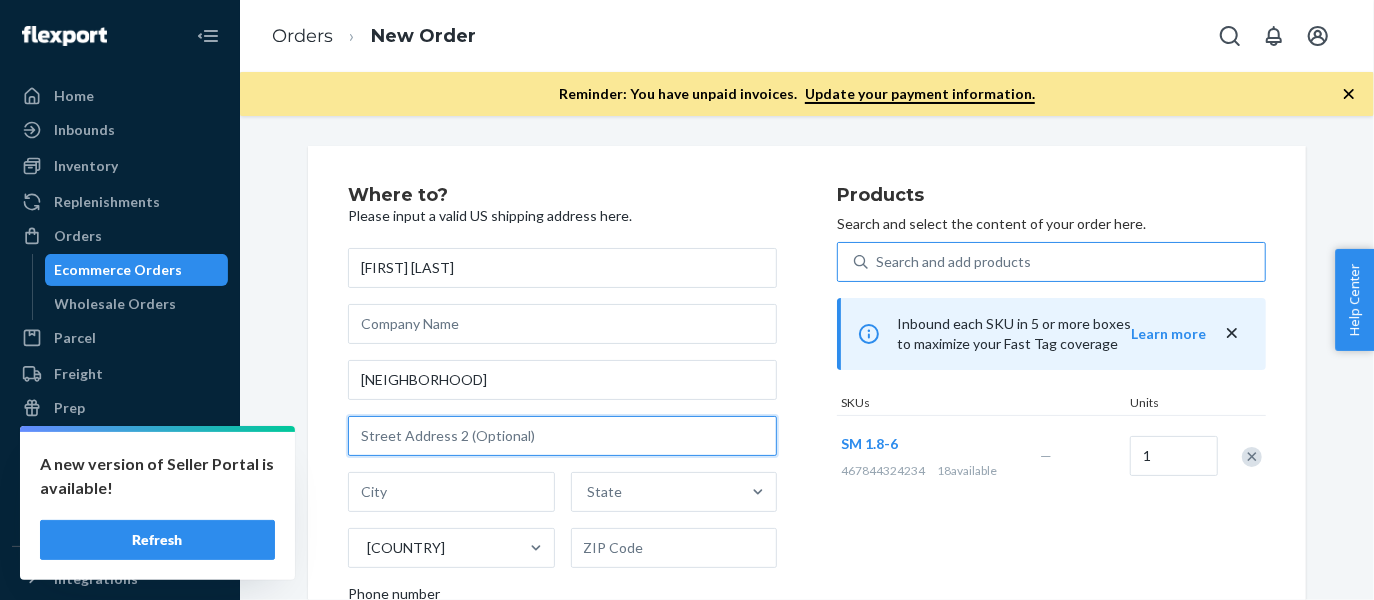 click at bounding box center [562, 436] 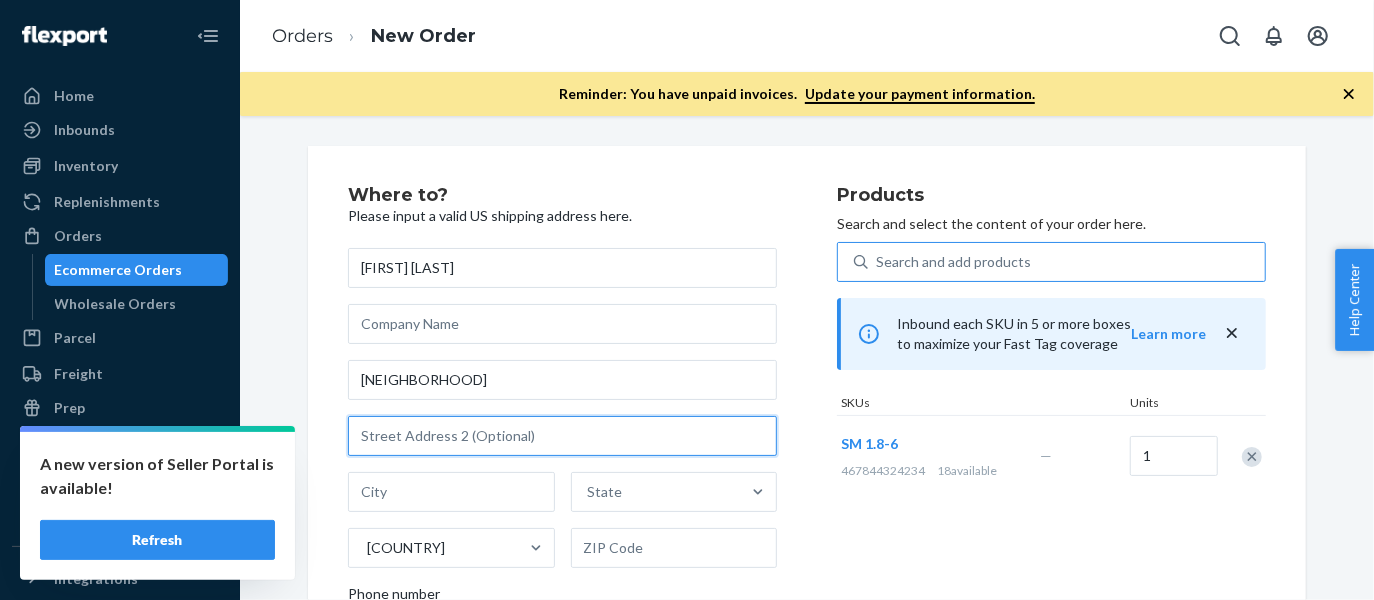 paste on "[NUMBER] [STREET]" 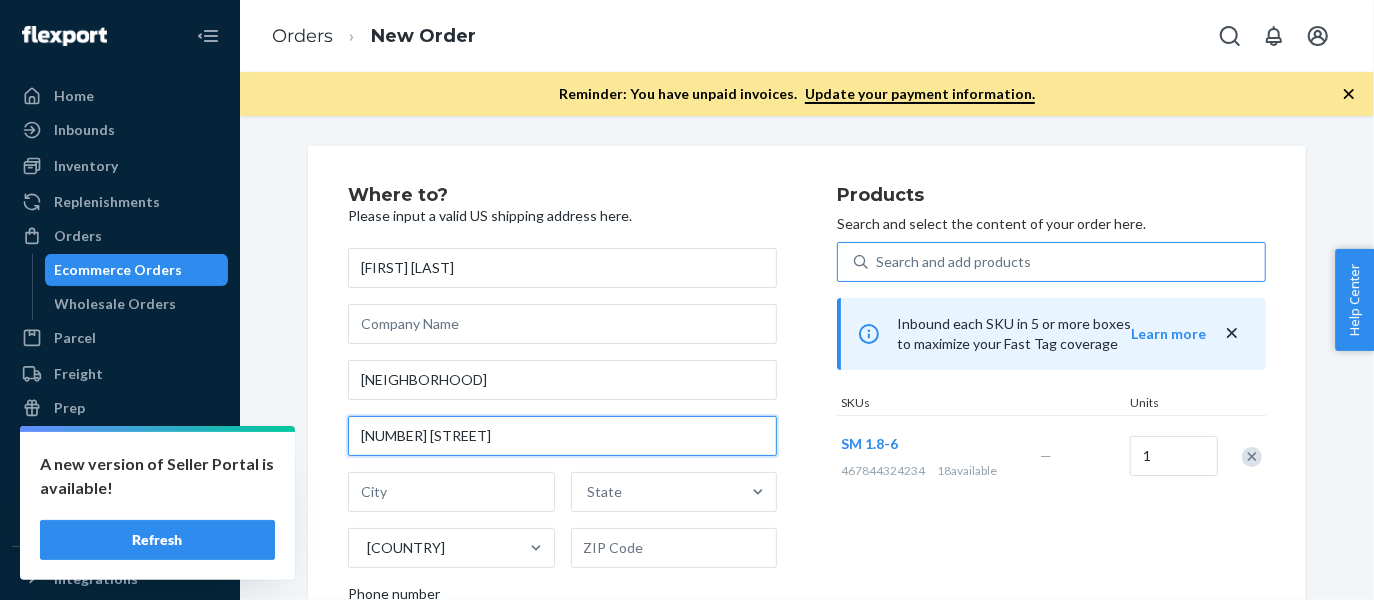 type on "[NUMBER] [STREET]" 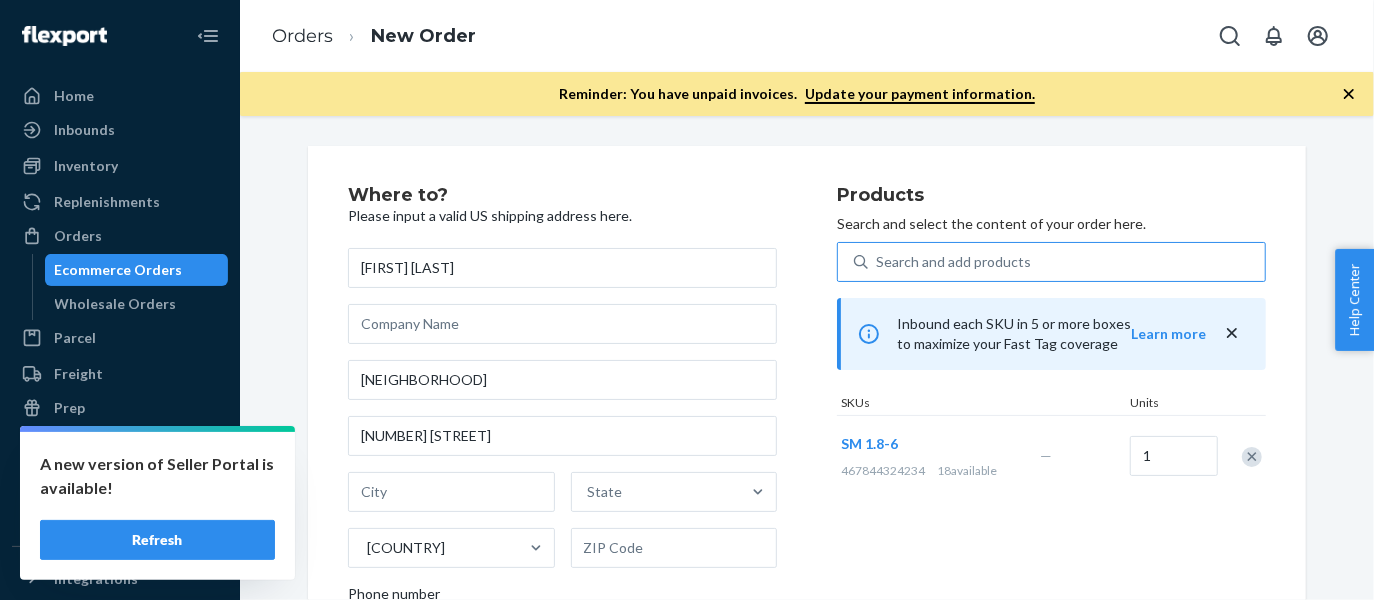 click on "Where to? Please input a valid US shipping address here. [FIRST] [LAST] [NEIGHBORHOOD] State United States Phone number" at bounding box center (592, 455) 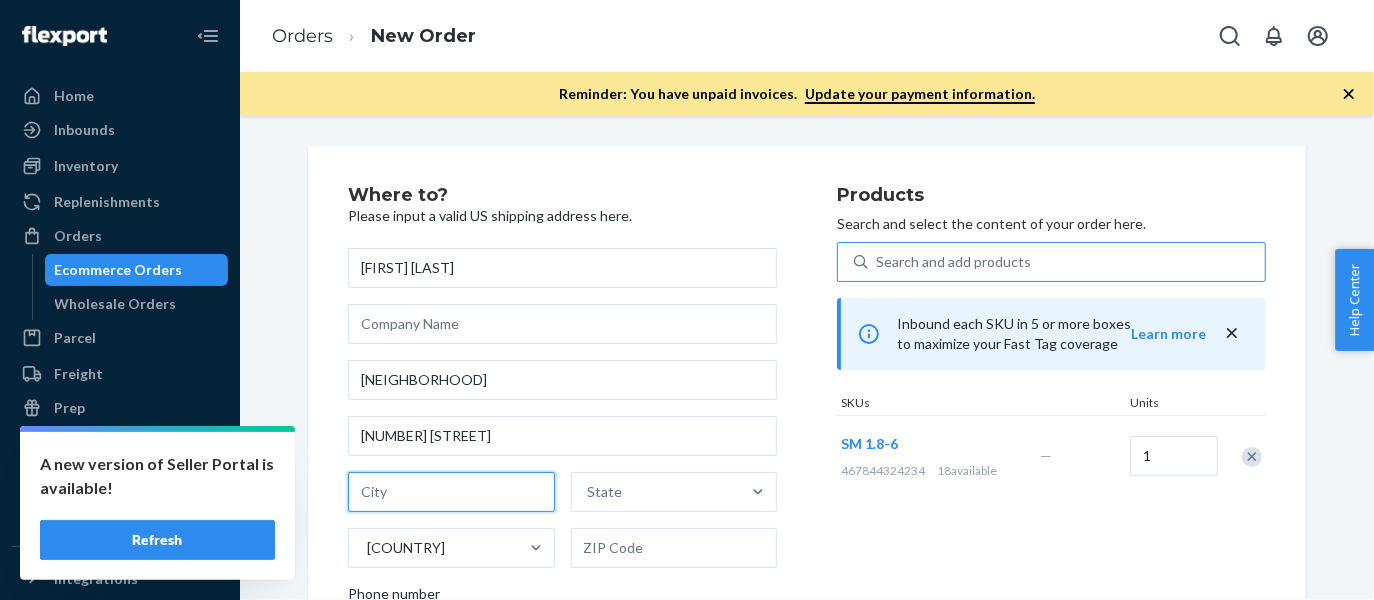 click at bounding box center (451, 492) 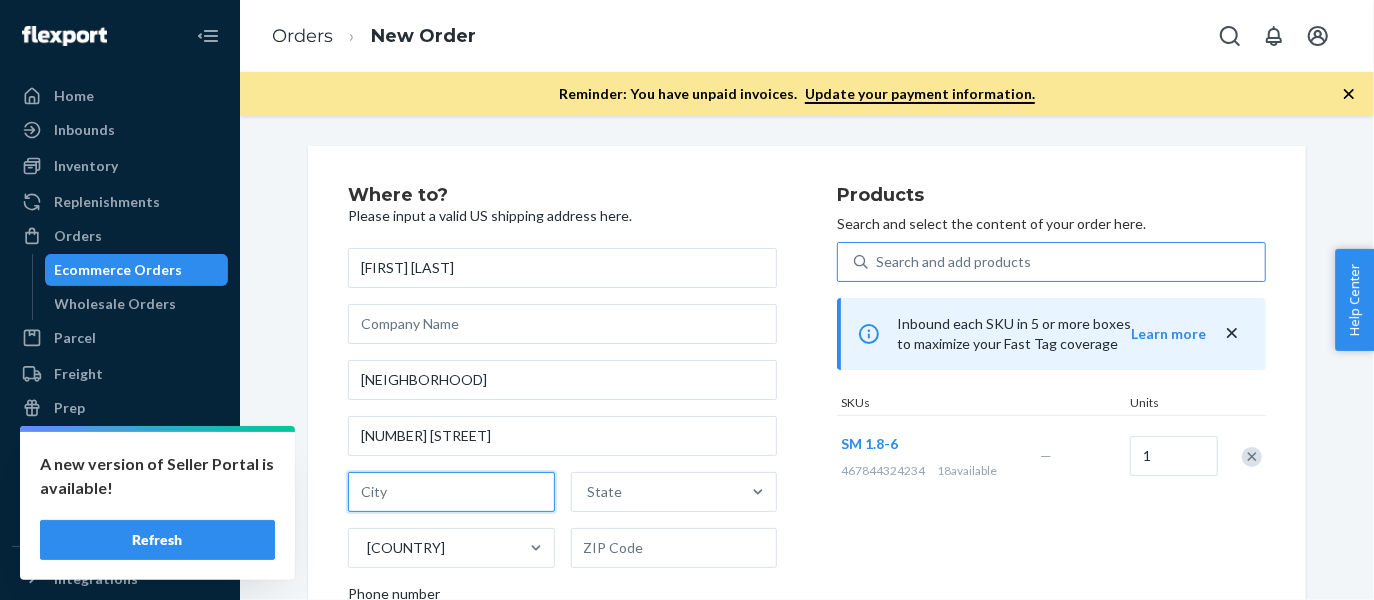paste on "[CITY]" 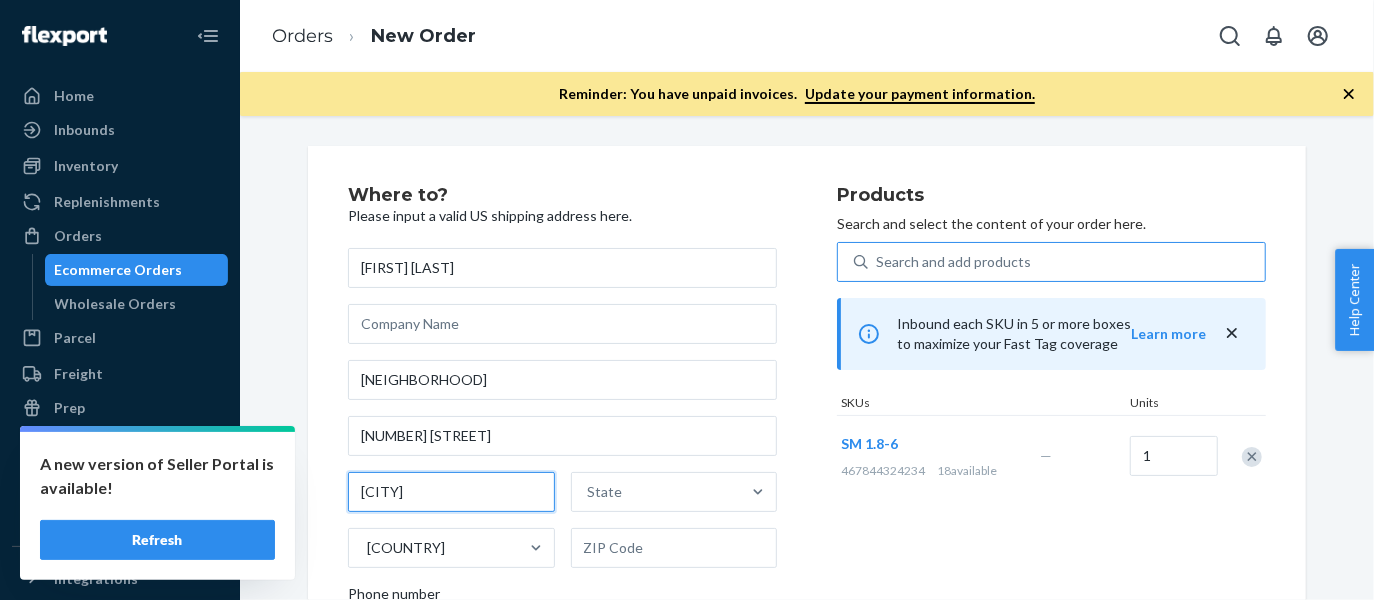 type on "[CITY]" 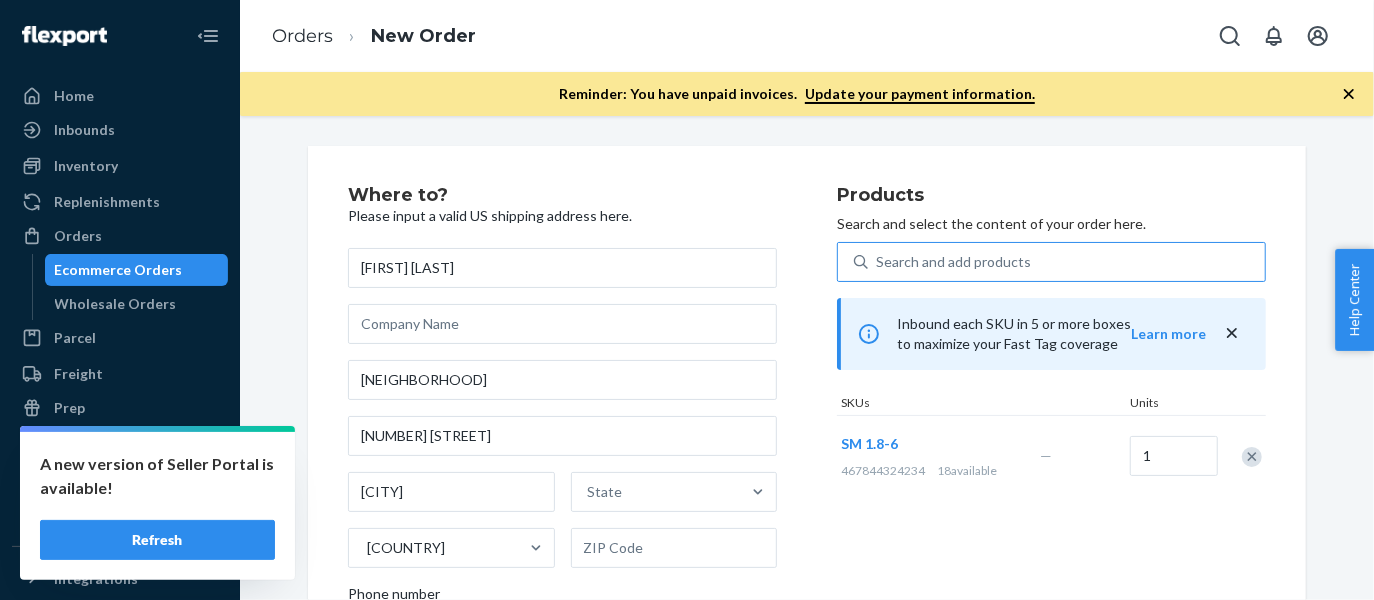 click on "Products Search and select the content of your order here. Search and add products Inbound each SKU in 5 or more boxes to maximize your Fast Tag coverage Learn more SKUs Units SM 1.8-6 467844324234 18  available — 1" at bounding box center (1051, 455) 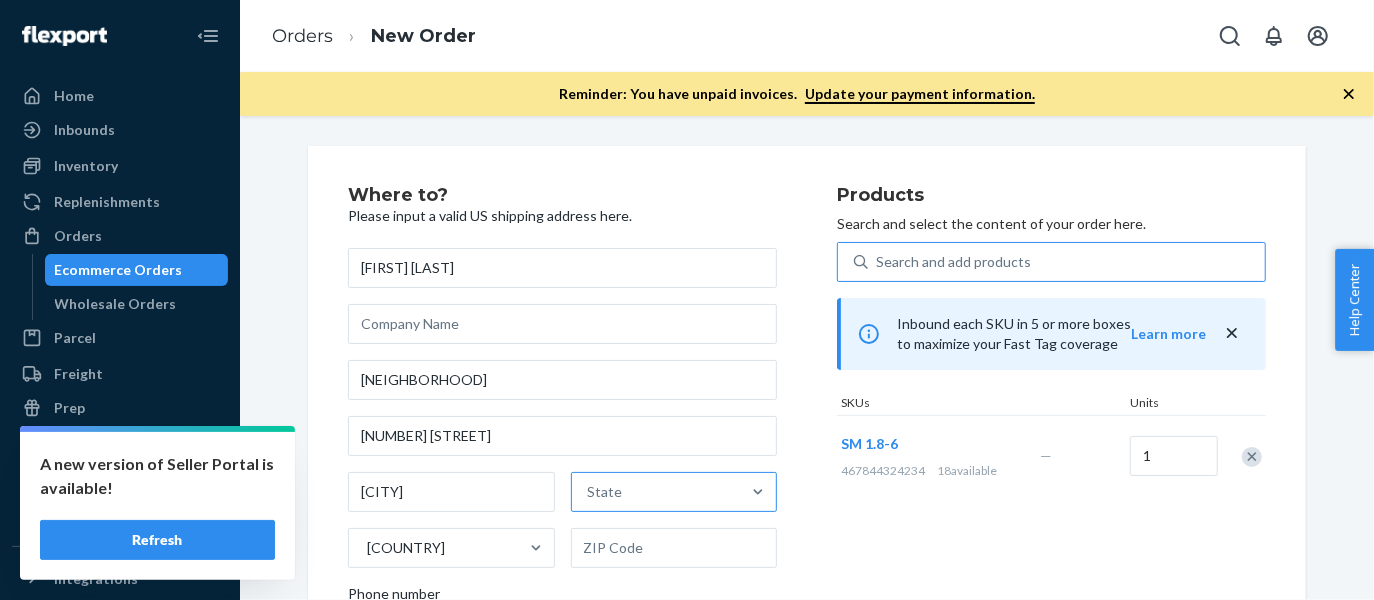 click on "State" at bounding box center [656, 492] 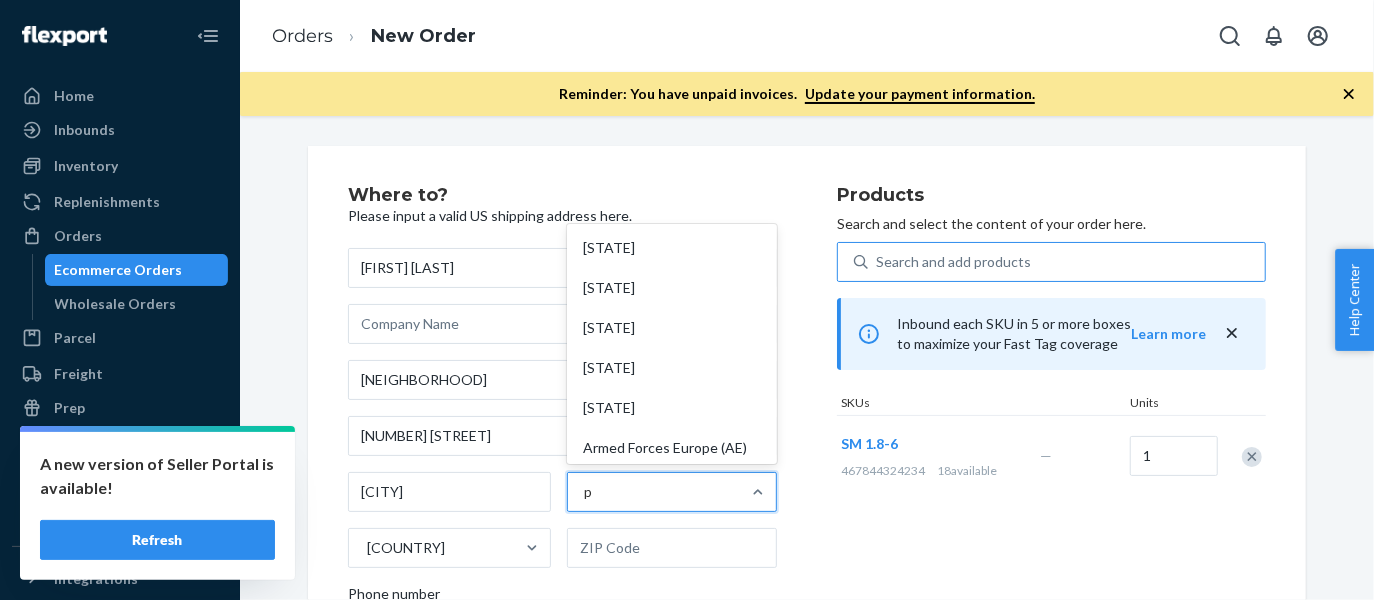 type on "pr" 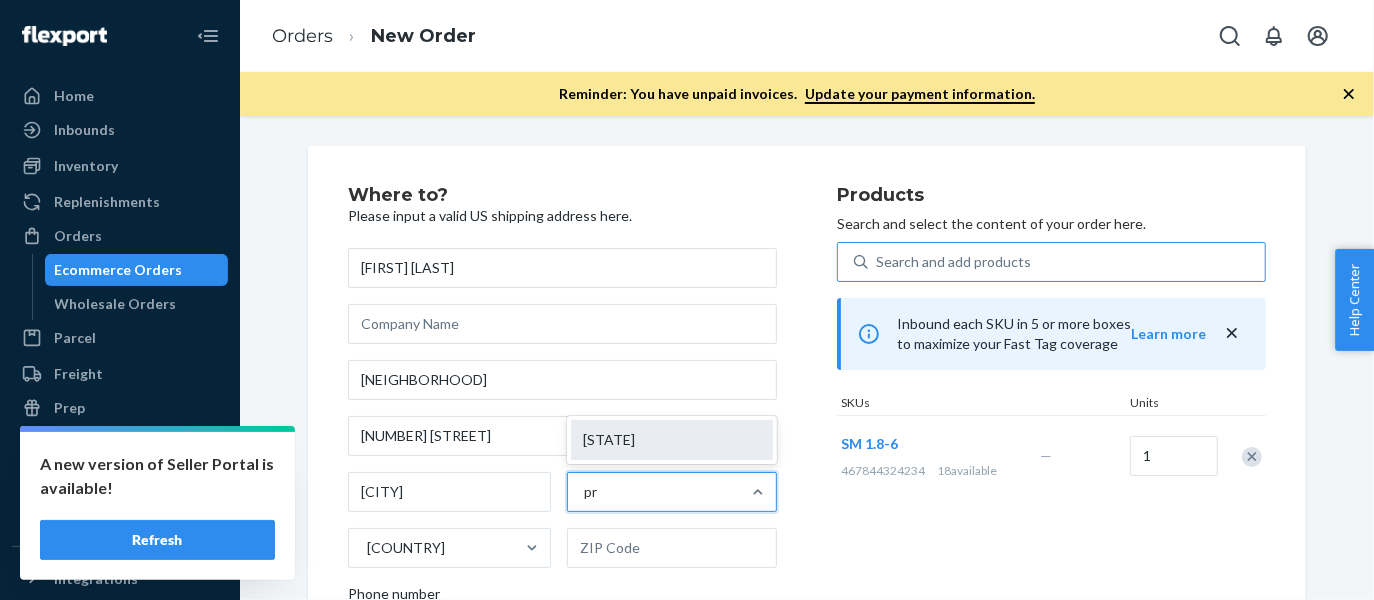 click on "[STATE]" at bounding box center (672, 440) 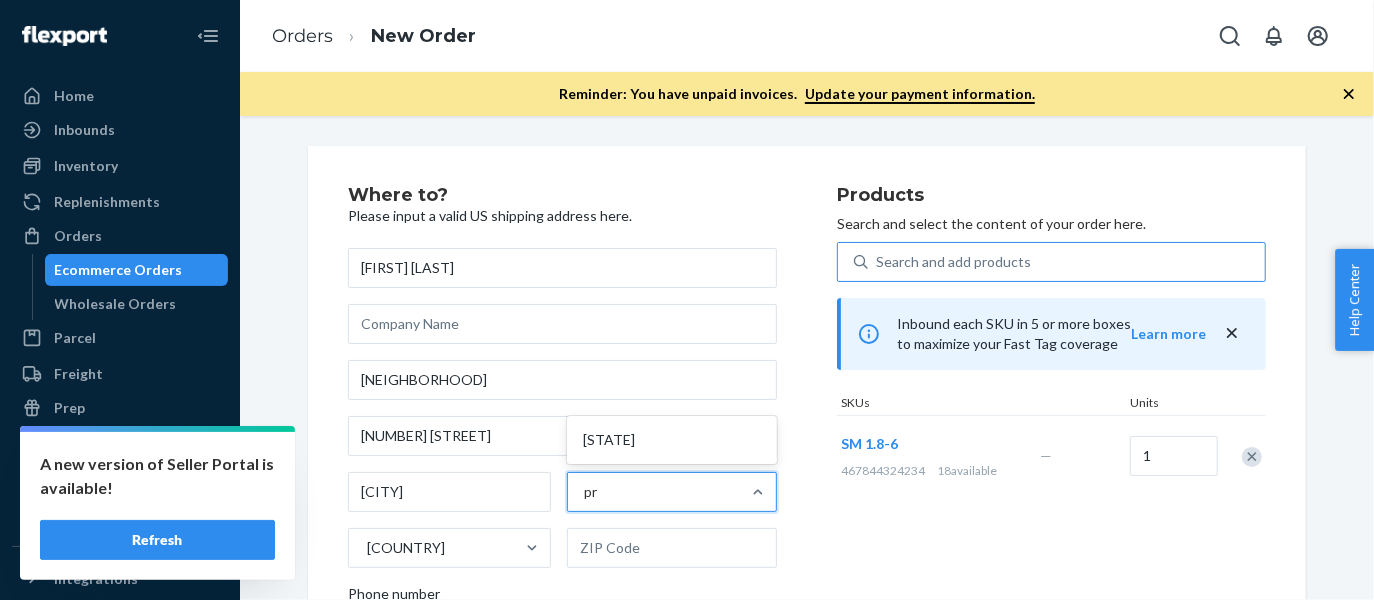 type 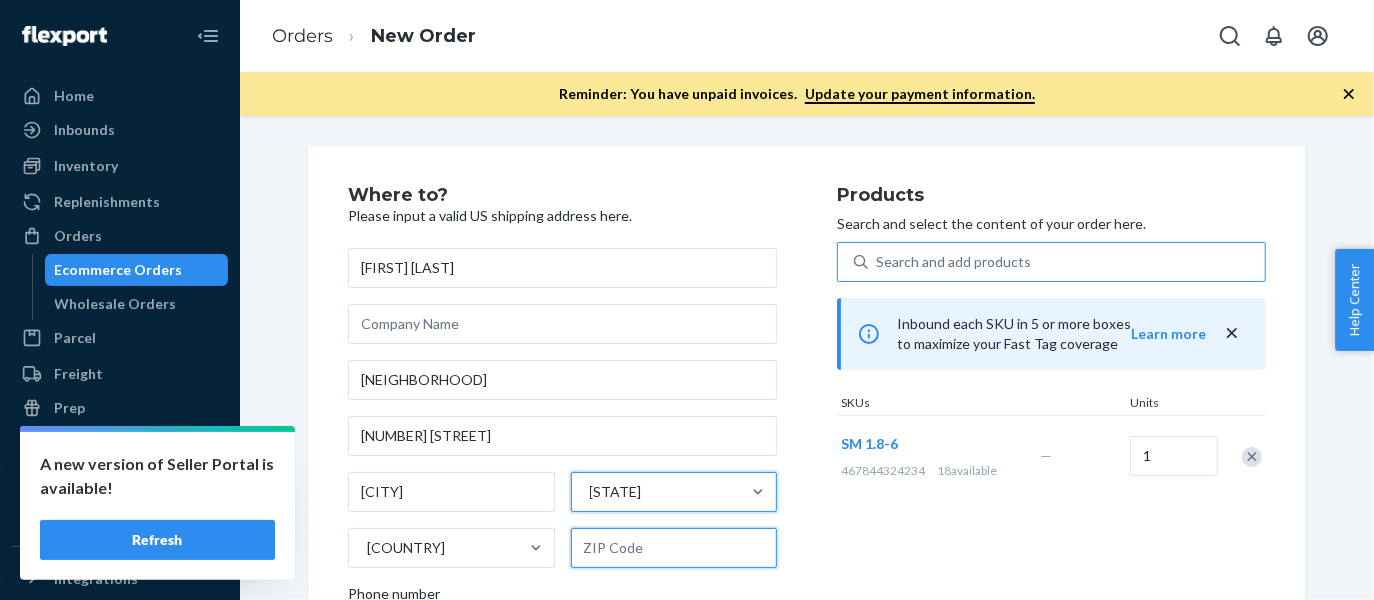 click at bounding box center (674, 548) 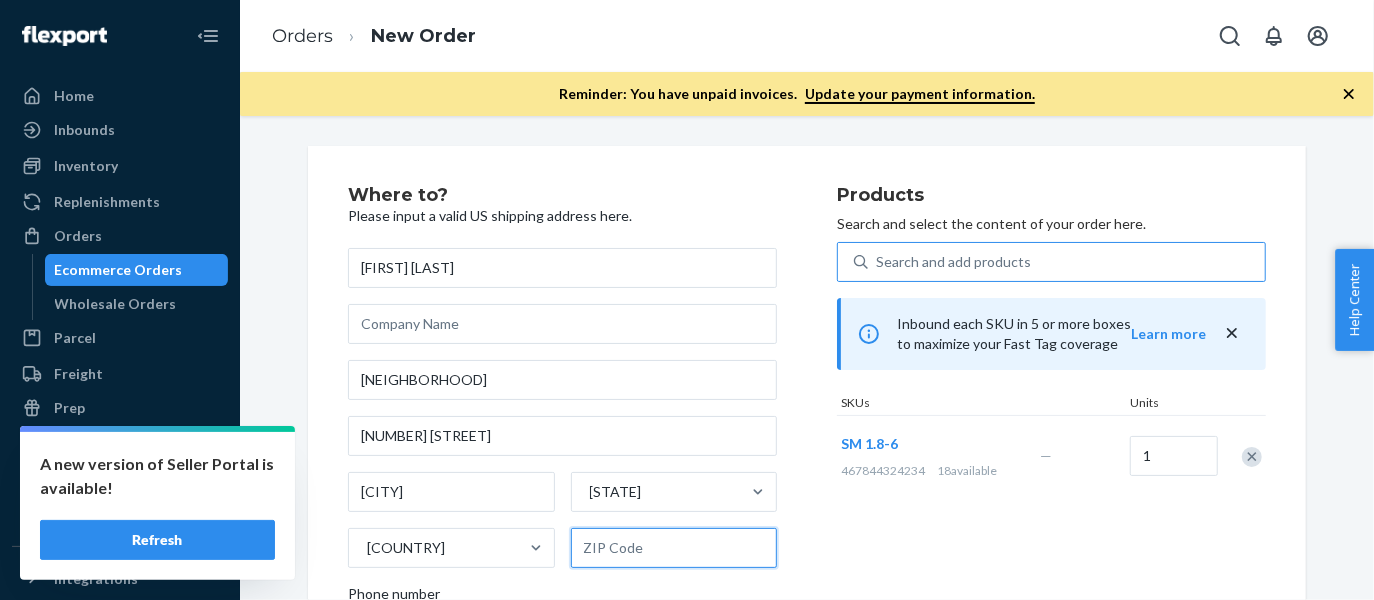 paste on "[POSTAL_CODE]" 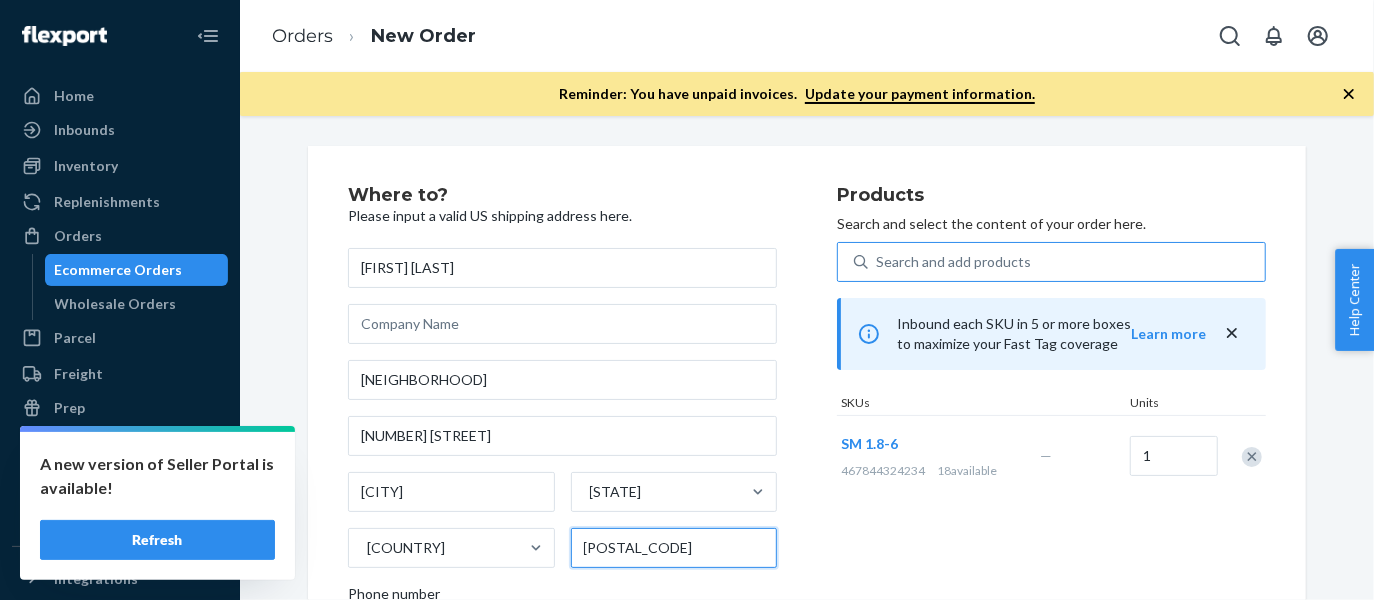 type on "[POSTAL_CODE]" 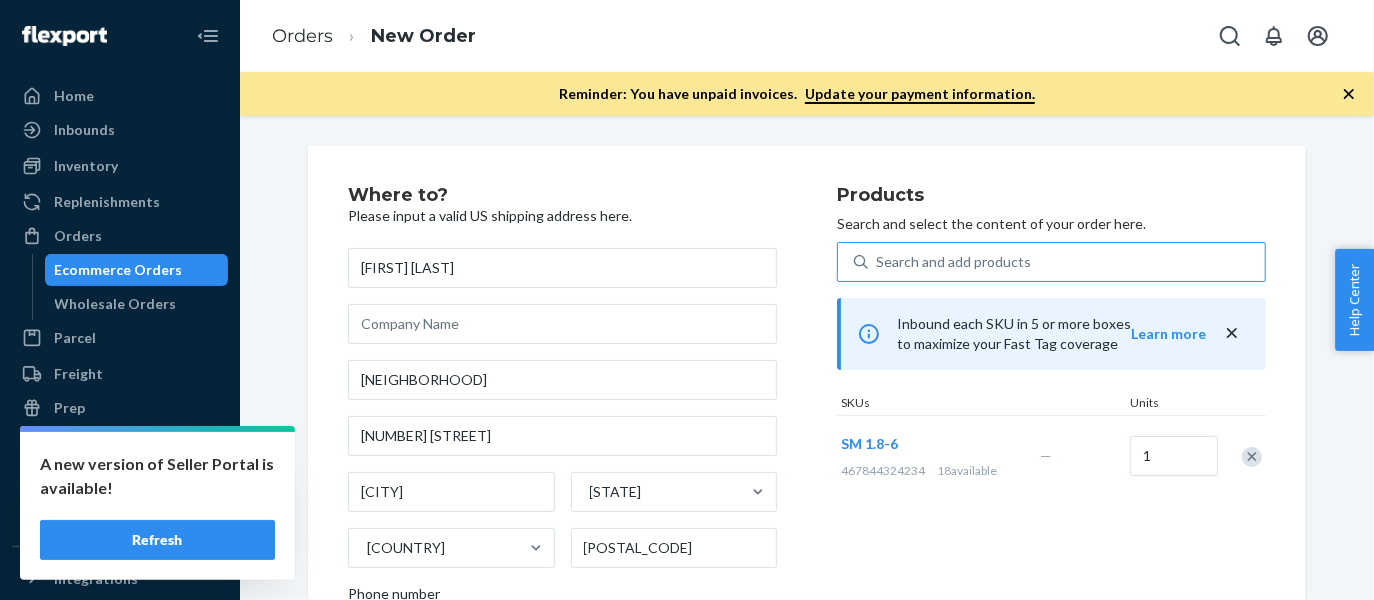 click on "Where to? Please input a valid US shipping address here. [FIRST] [LAST] [NEIGHBORHOOD] [NUMBER] [STREET] [CITY] [STATE] [POSTAL_CODE] Phone number" at bounding box center (592, 455) 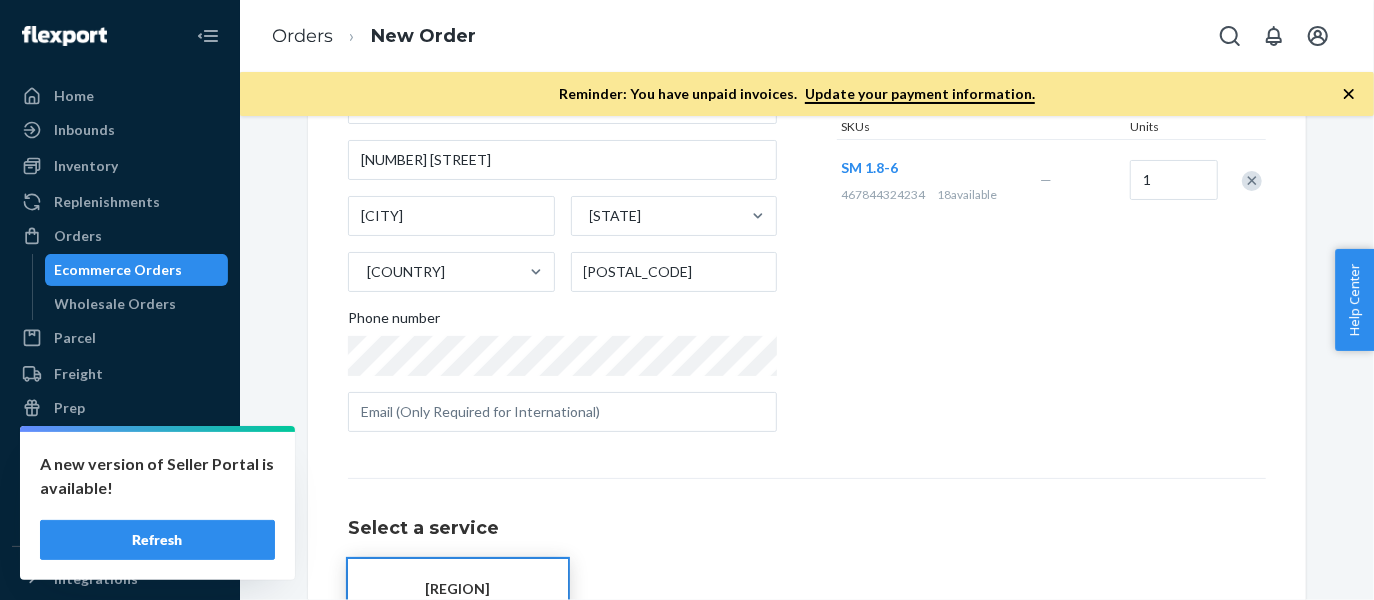 scroll, scrollTop: 302, scrollLeft: 0, axis: vertical 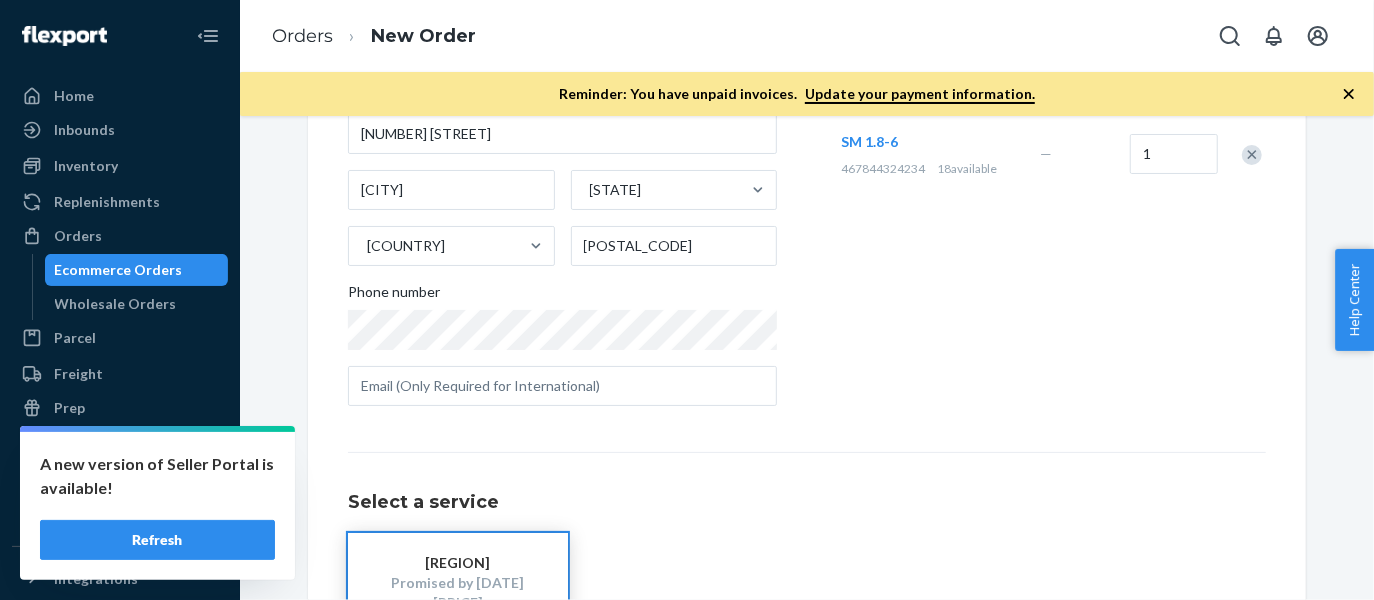 click on "Products Search and select the content of your order here. Search and add products Inbound each SKU in 5 or more boxes to maximize your Fast Tag coverage Learn more SKUs Units SM 1.8-6 467844324234 18  available — 1" at bounding box center [1051, 153] 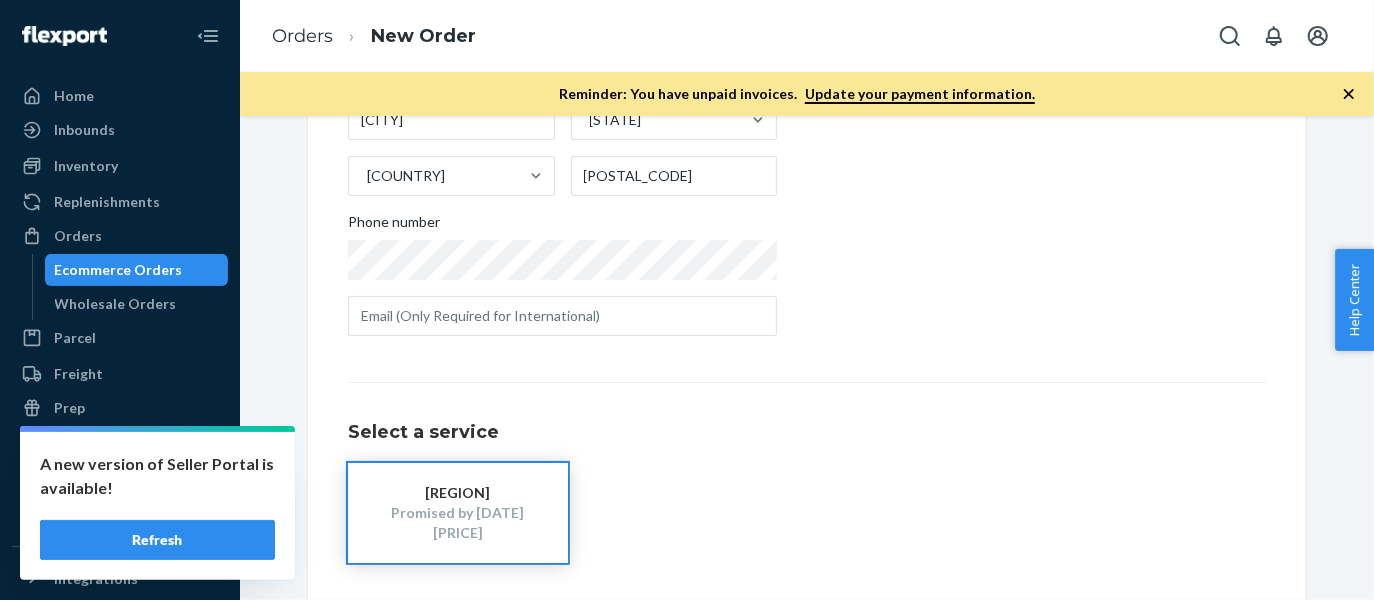 scroll, scrollTop: 453, scrollLeft: 0, axis: vertical 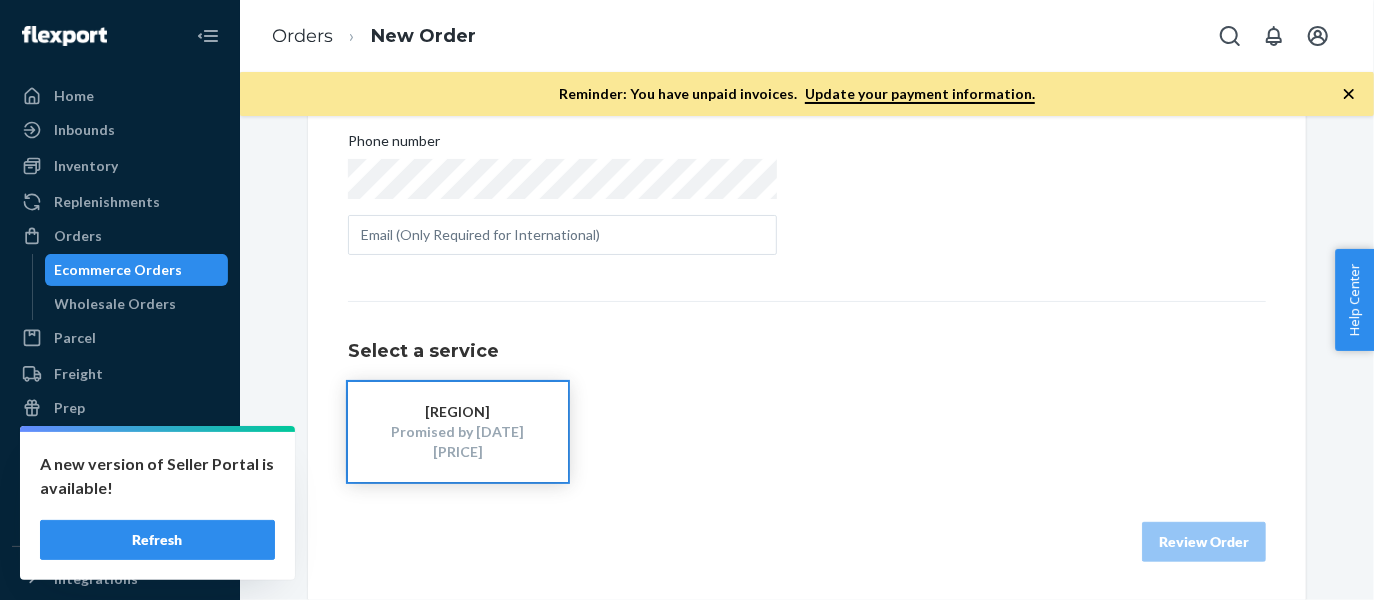 click on "[PRICE]" at bounding box center (458, 452) 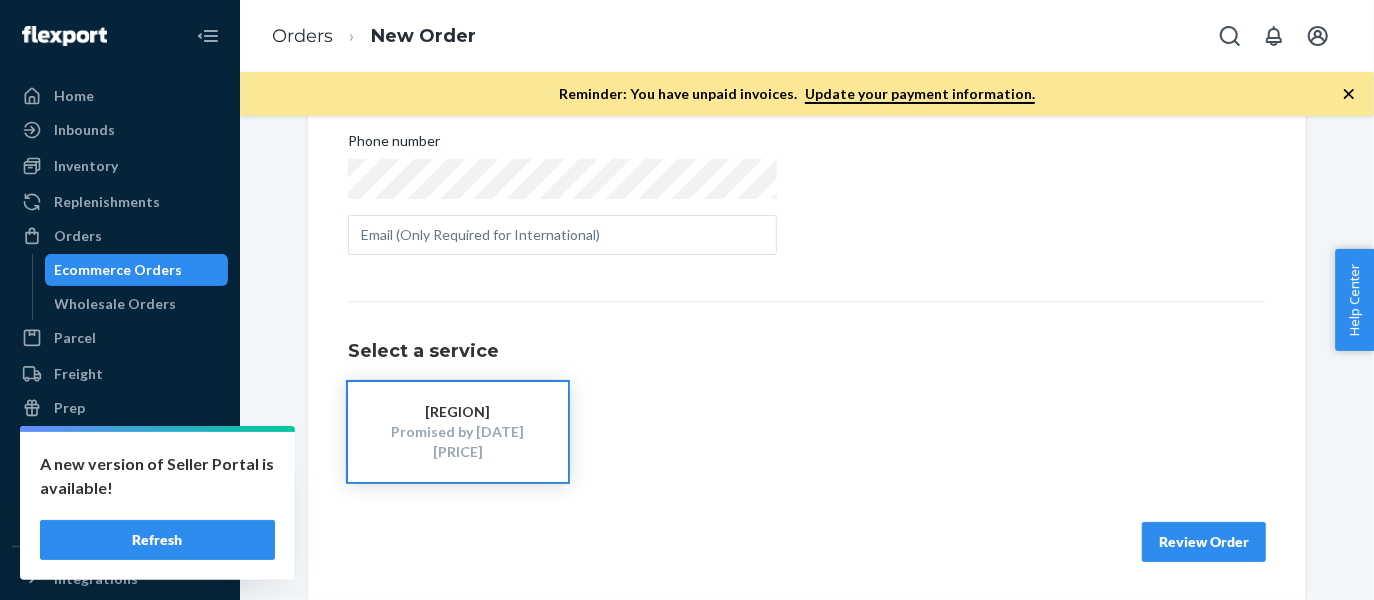 click on "Review Order" at bounding box center (1204, 542) 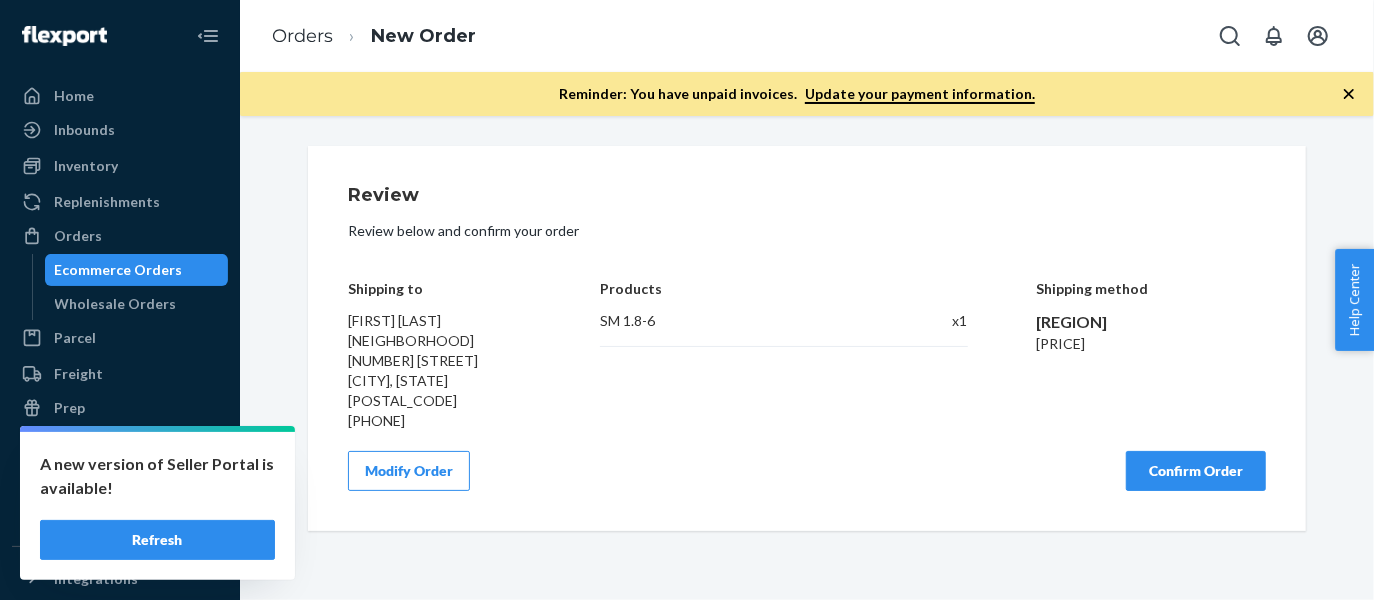 scroll, scrollTop: 0, scrollLeft: 0, axis: both 